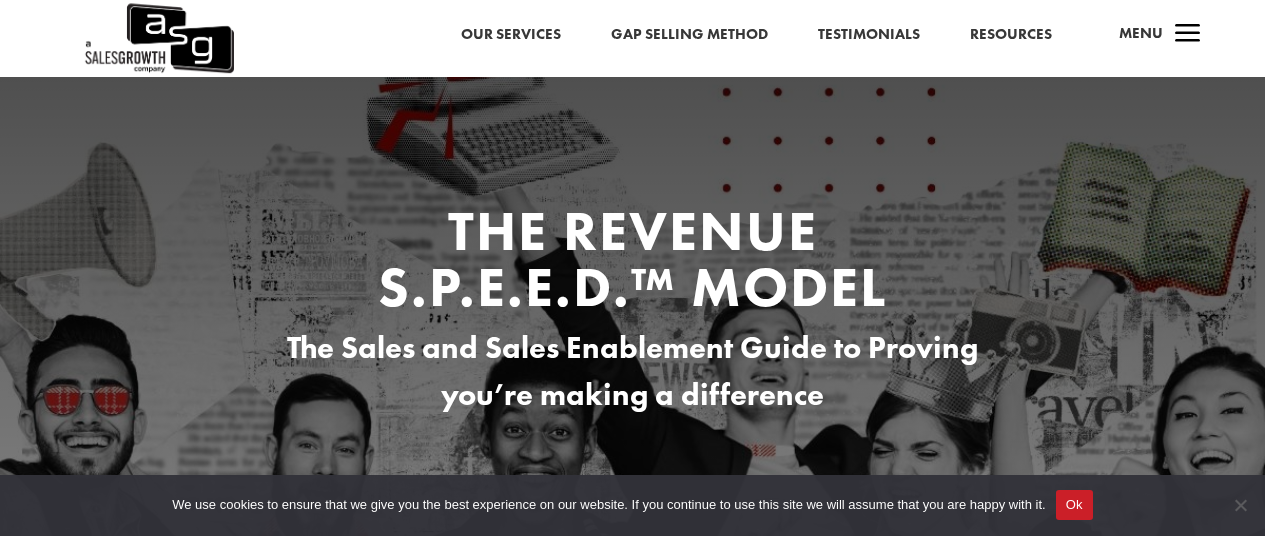 scroll, scrollTop: 243, scrollLeft: 0, axis: vertical 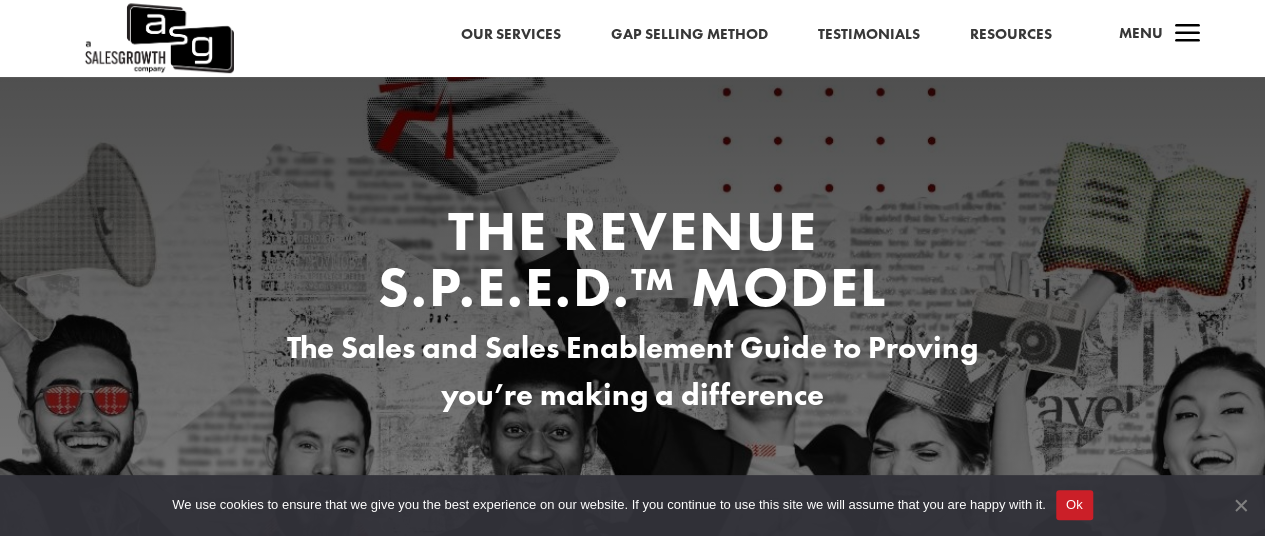 click at bounding box center (1240, 505) 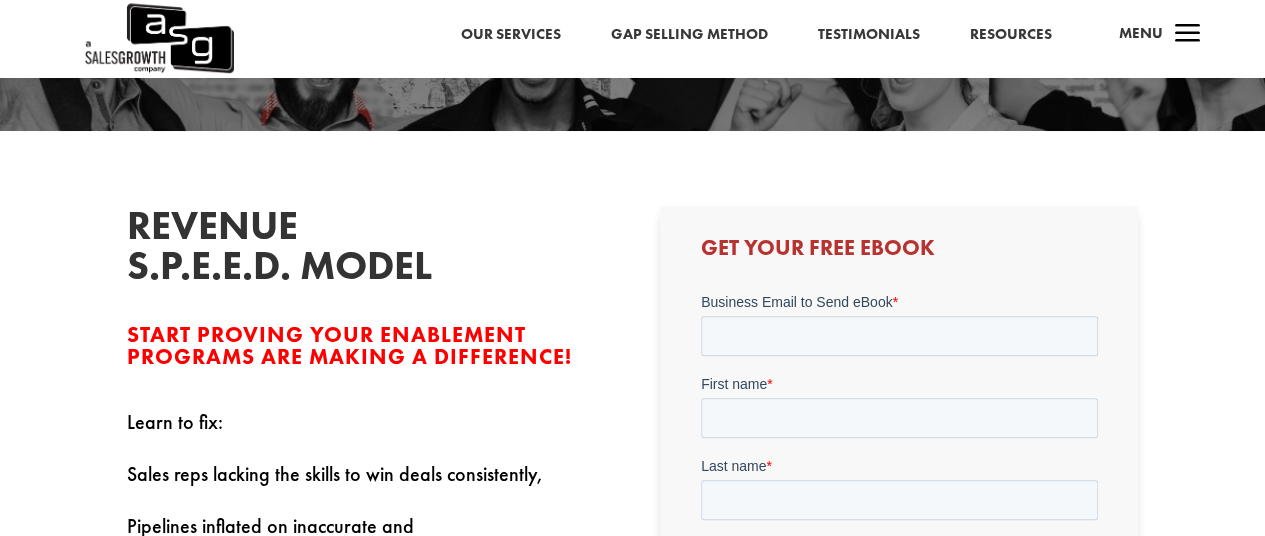 scroll, scrollTop: 422, scrollLeft: 0, axis: vertical 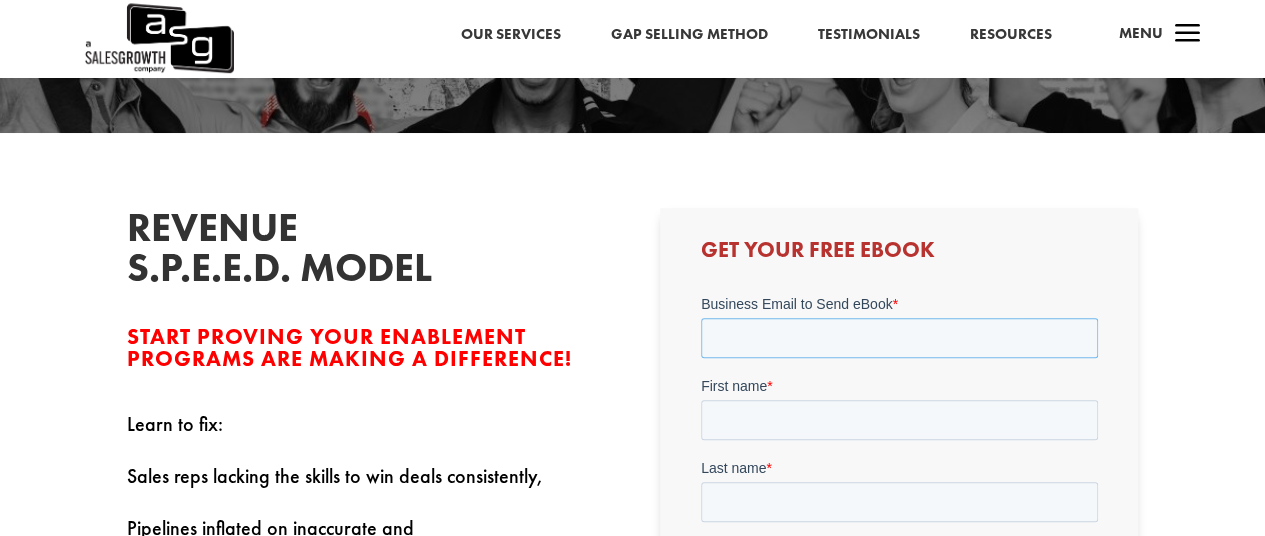 click on "Business Email to Send eBook *" at bounding box center [898, 337] 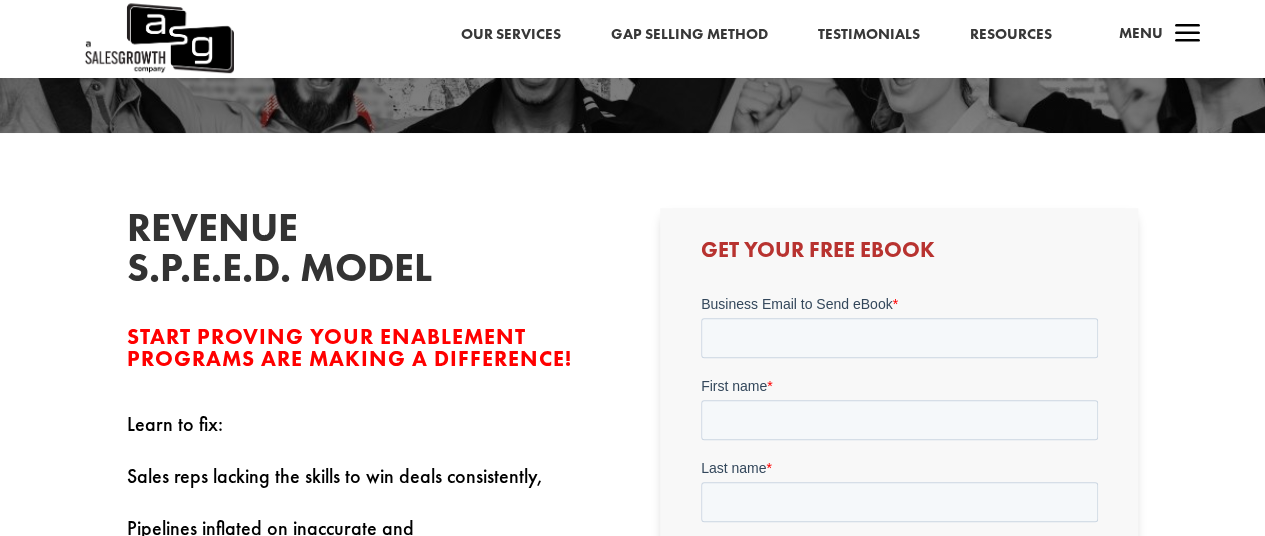 click on "Revenue S.P.E.E.D. Model
Start proving your enablement programs are making a difference!
Learn to fix:
Sales reps lacking the skills to win deals consistently,
Pipelines inflated on inaccurate and underqualified opportunities,
Inaccurate forecasts where committed deals are slipping quarter to quarter.
What you’ll get:
A new model to accelerate sales, increase win rates, and boost average contract size,
An evaluation checklist to assess your organizations performance and areas for growth,
Recommendations on how to build your sales enablement engine that proves you’re making a tangible impact.
Get Your Free Ebook" at bounding box center (633, 638) 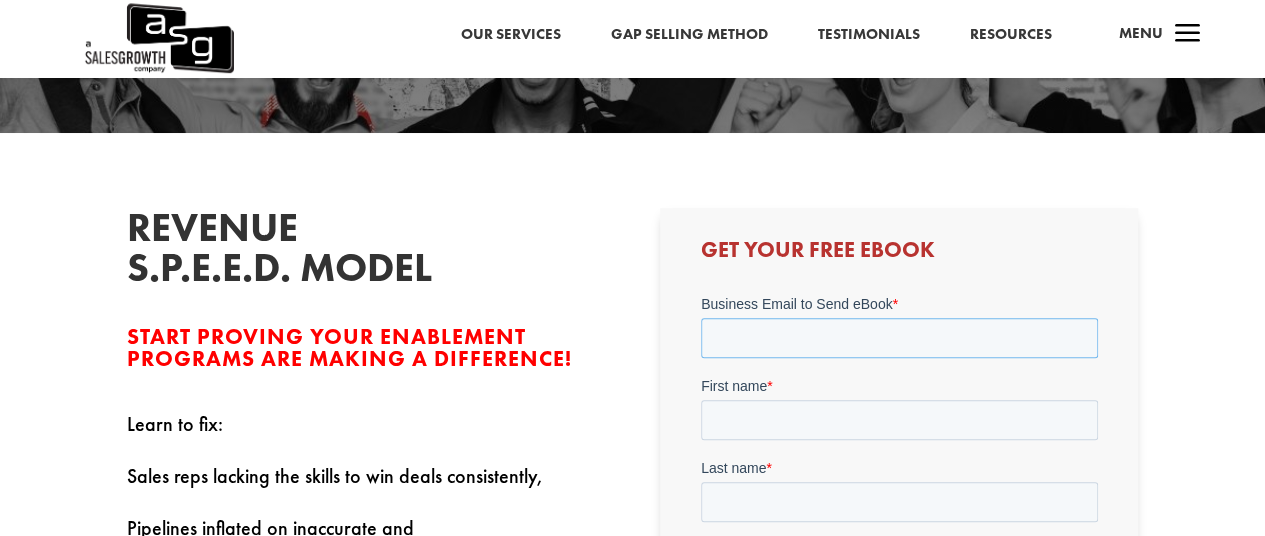 click on "Business Email to Send eBook *" at bounding box center [898, 337] 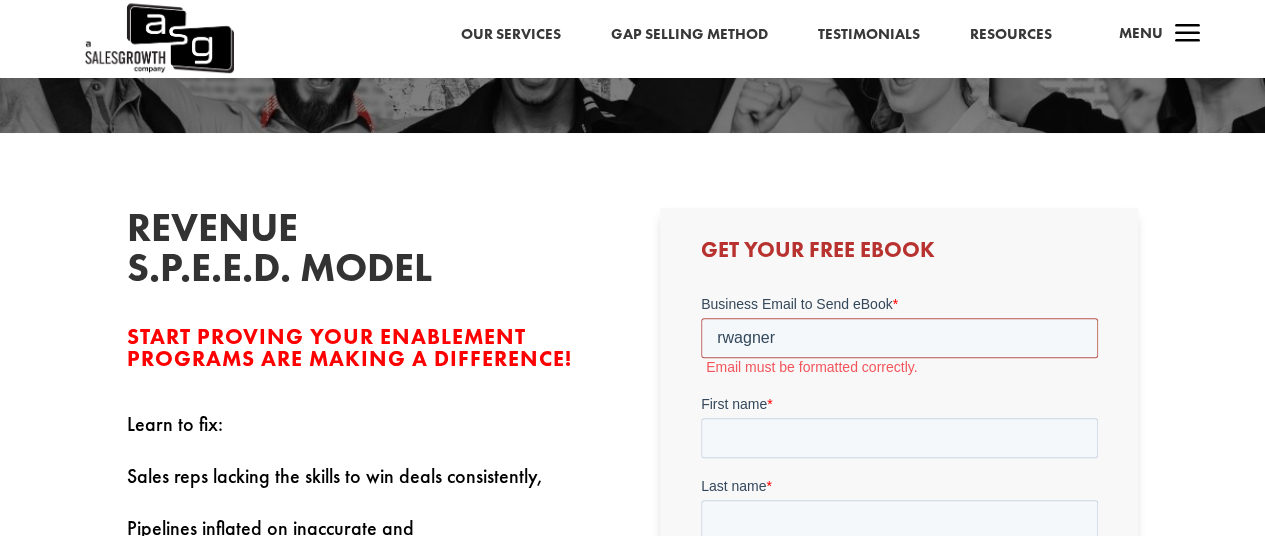 type on "rwagner@hhaexchange.com" 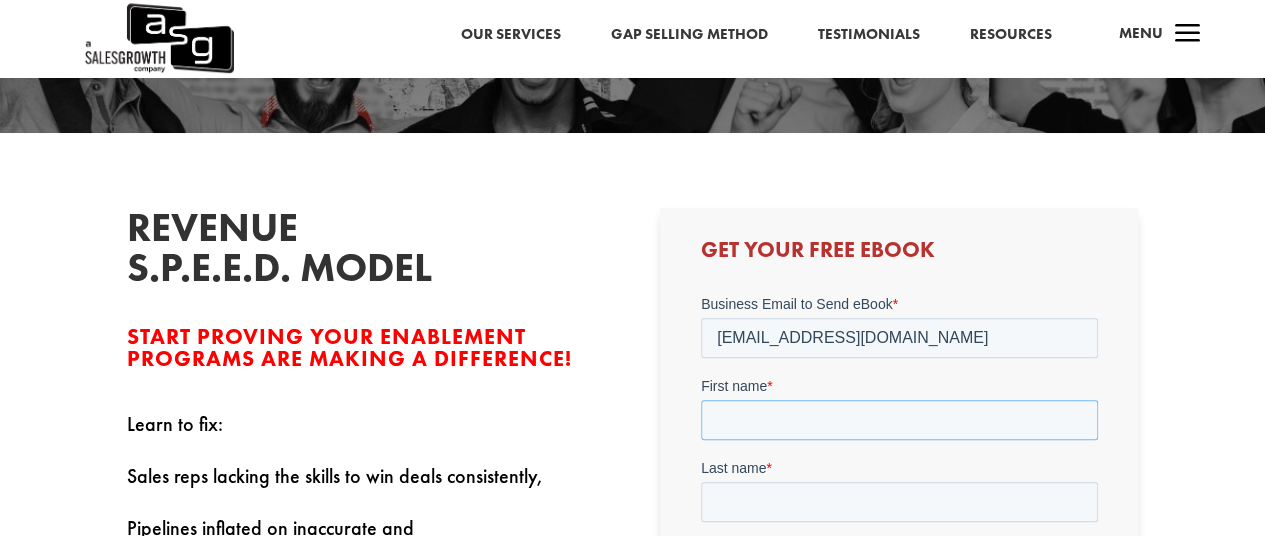 click on "First name *" at bounding box center [898, 419] 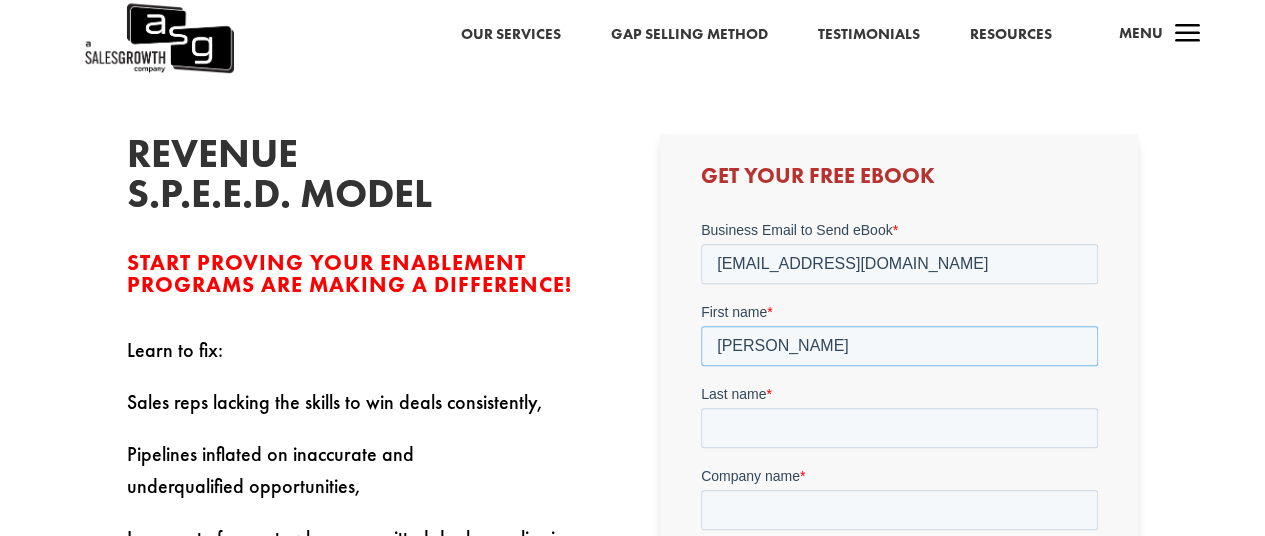 scroll, scrollTop: 503, scrollLeft: 0, axis: vertical 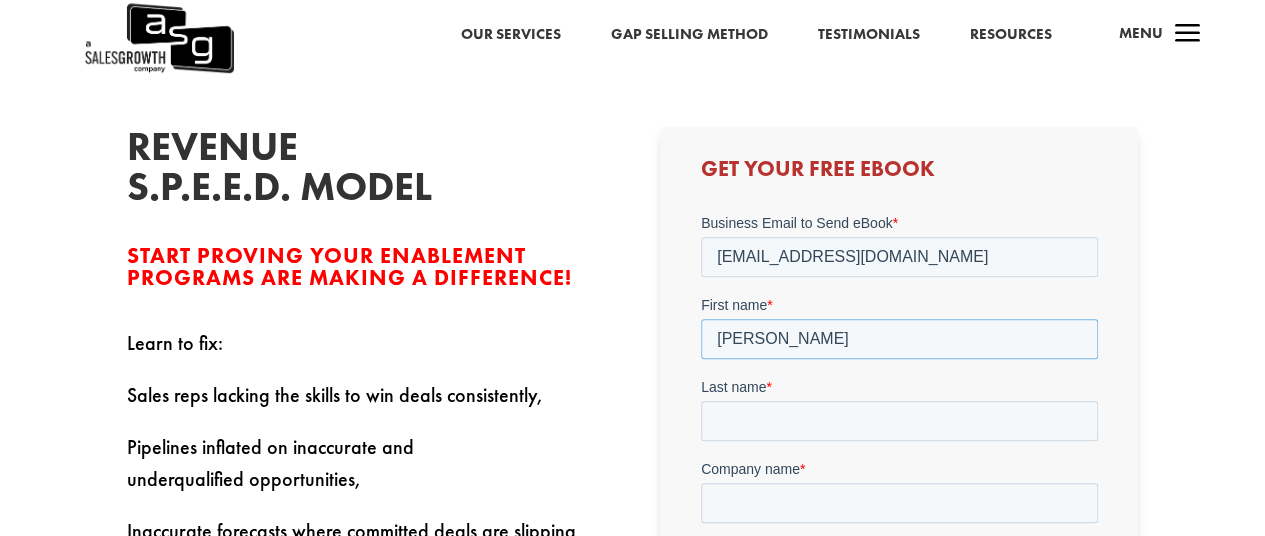 type on "Ronny" 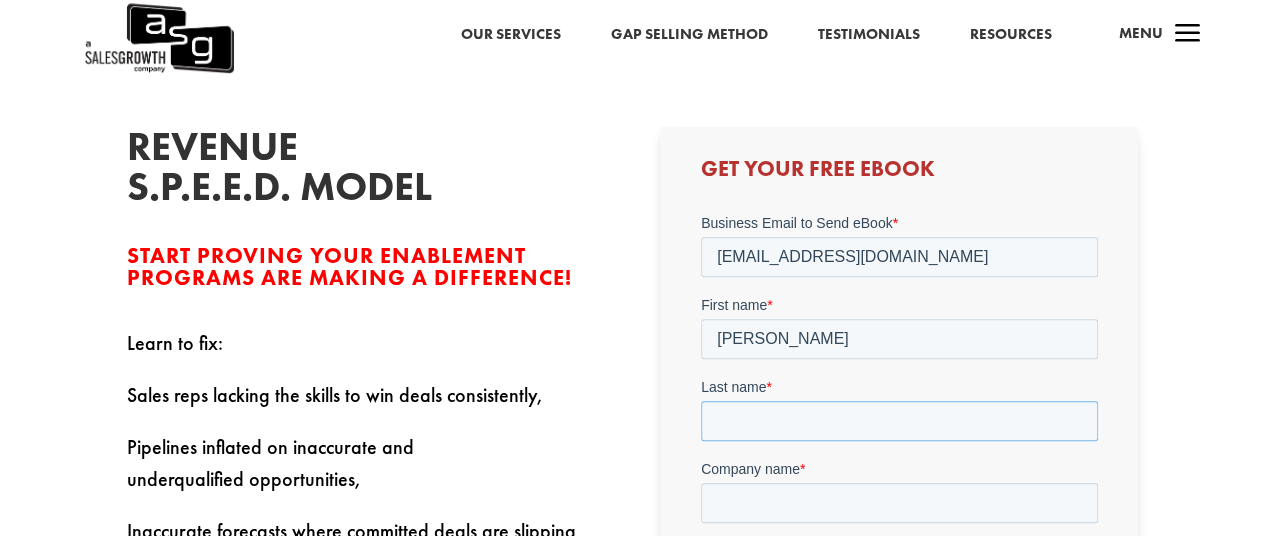 click on "Last name *" at bounding box center [898, 420] 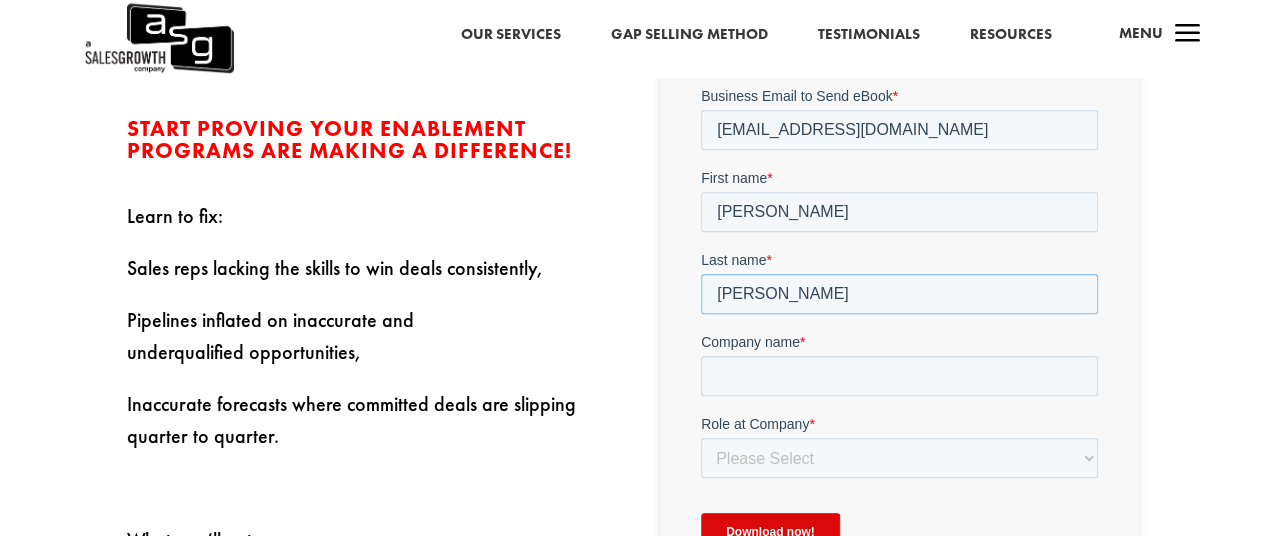scroll, scrollTop: 632, scrollLeft: 0, axis: vertical 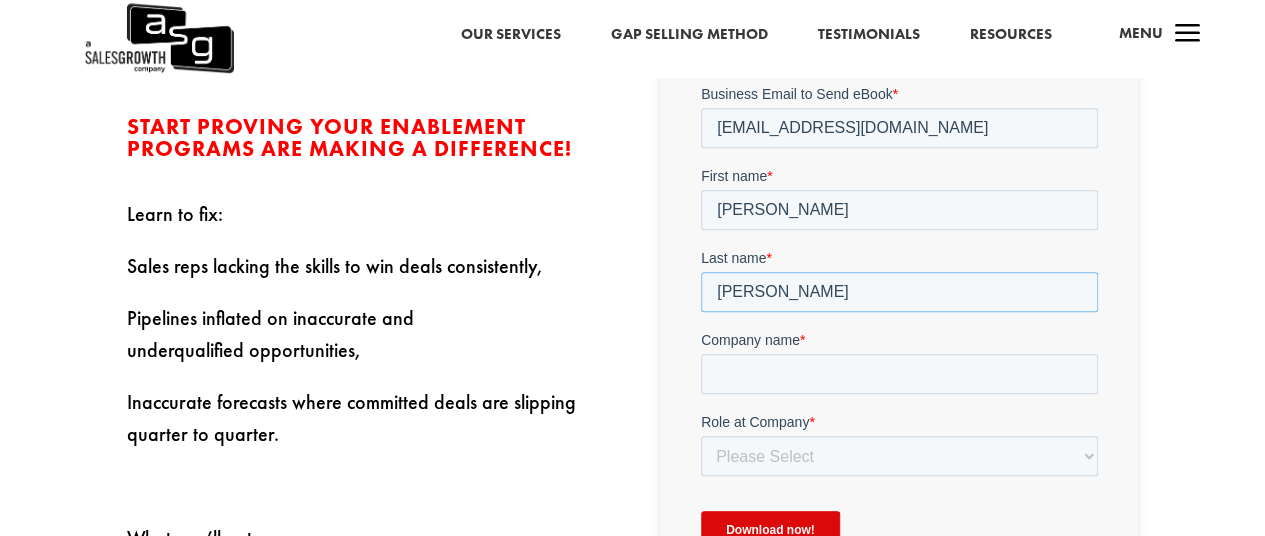 type on "Wagner" 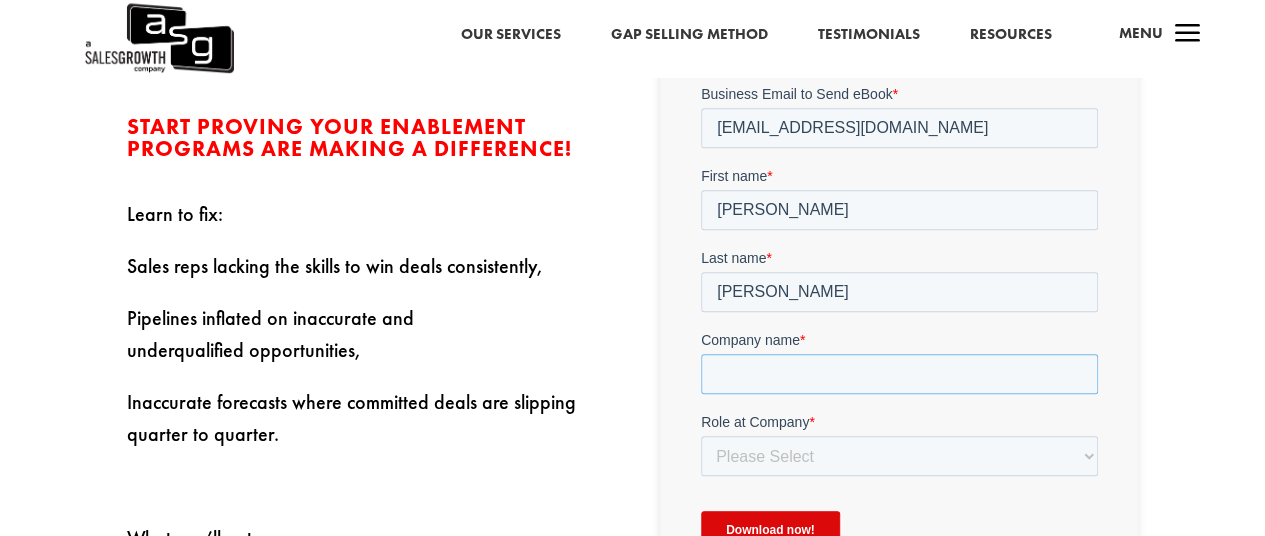 click on "Company name *" at bounding box center (898, 373) 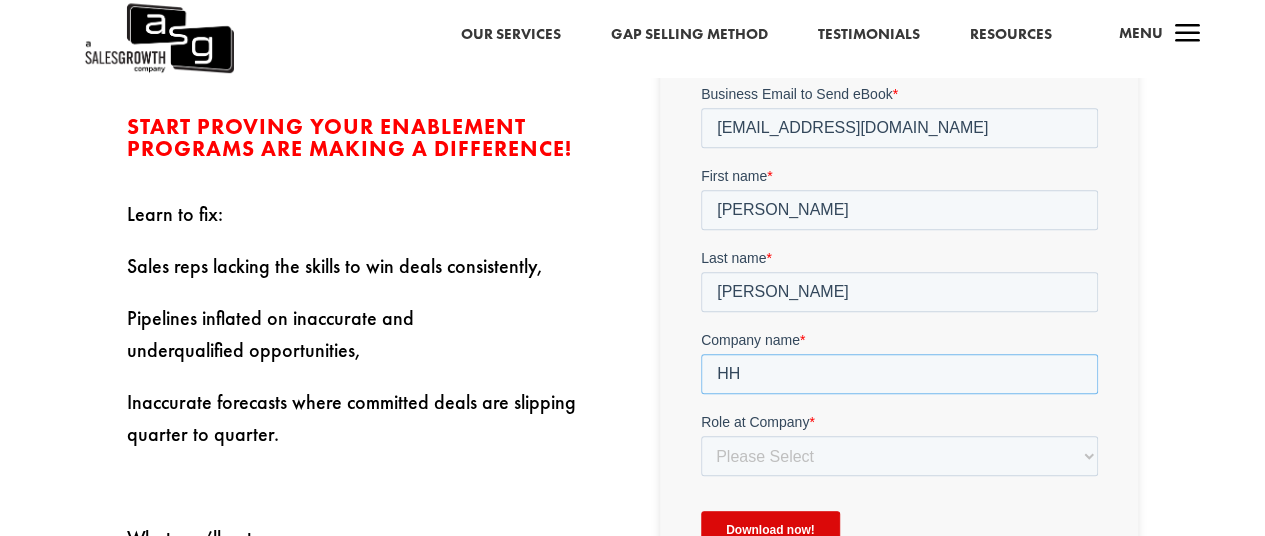 type on "HHAeXchange" 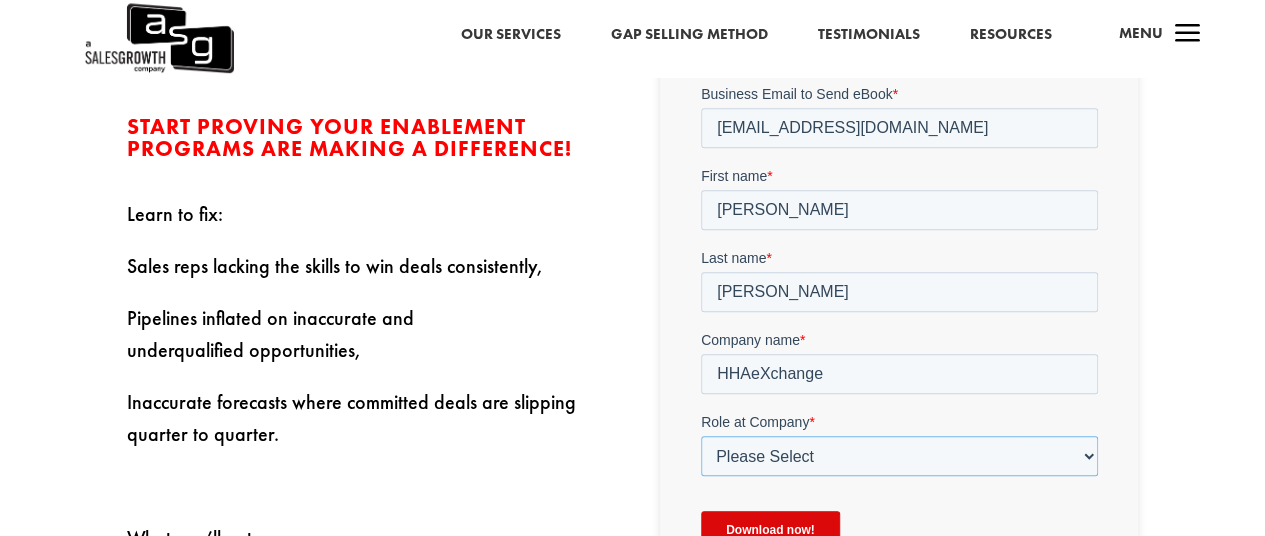 click on "Please Select C-Level (CRO, CSO, etc) Senior Leadership (VP of Sales, VP of Enablement, etc) Director/Manager (Sales Director, Regional Sales Manager, etc) Individual Contributor (AE, SDR, CSM, etc) Other" at bounding box center [898, 455] 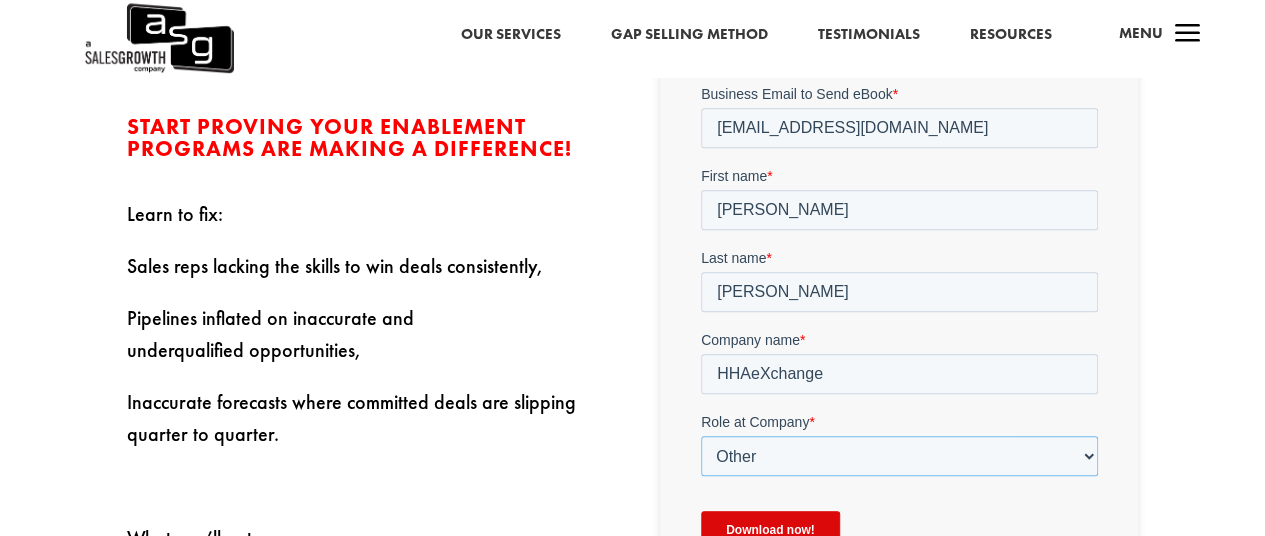 click on "Please Select C-Level (CRO, CSO, etc) Senior Leadership (VP of Sales, VP of Enablement, etc) Director/Manager (Sales Director, Regional Sales Manager, etc) Individual Contributor (AE, SDR, CSM, etc) Other" at bounding box center (898, 455) 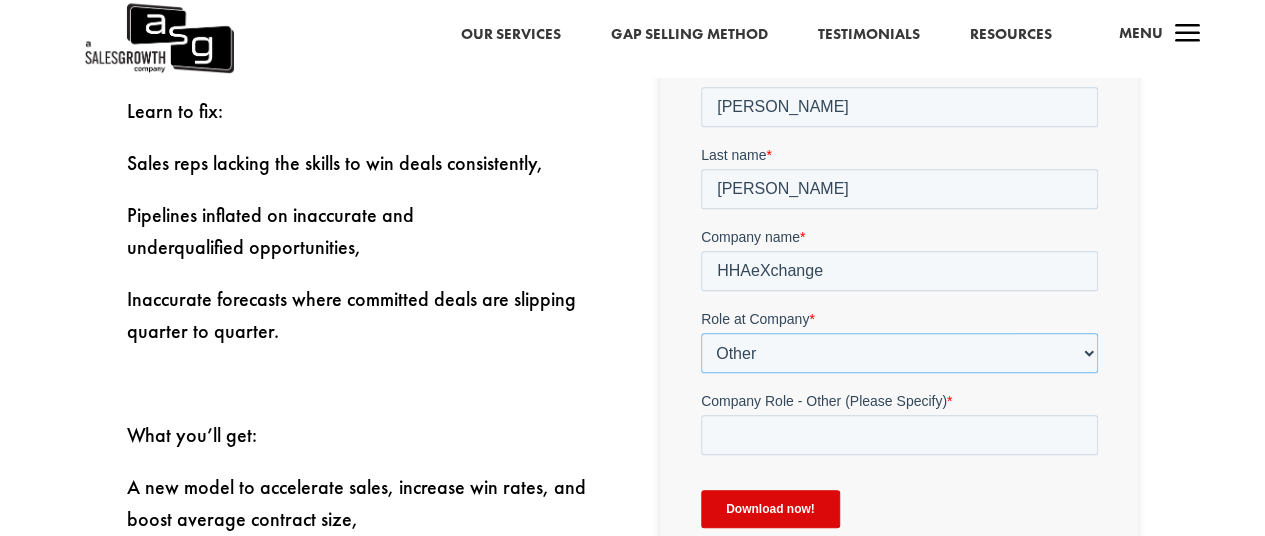 scroll, scrollTop: 763, scrollLeft: 0, axis: vertical 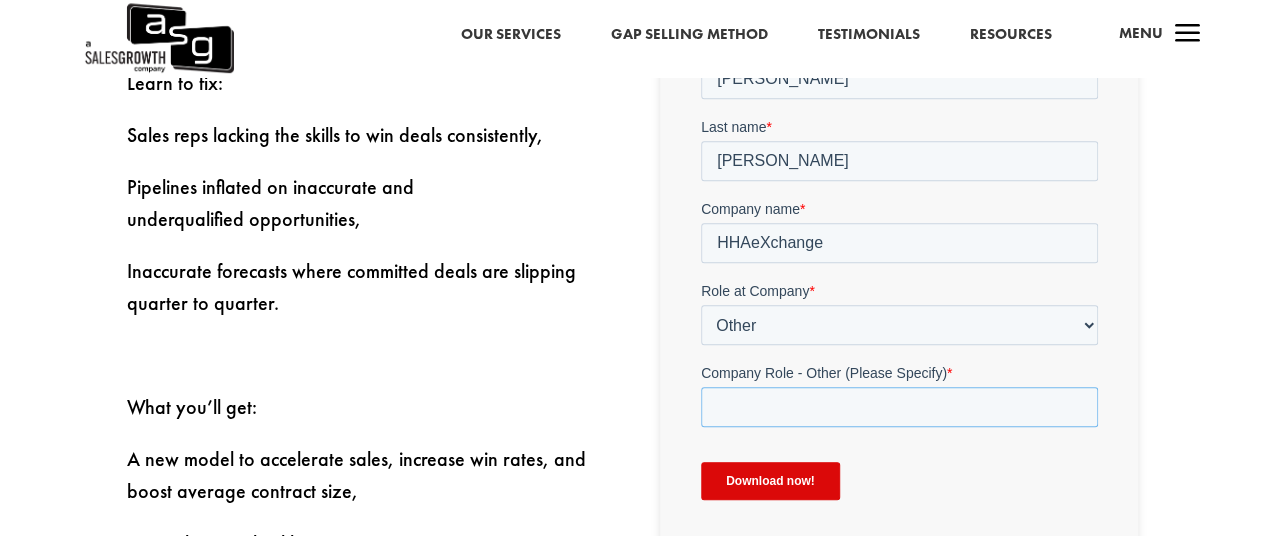 click on "Company Role - Other (Please Specify) *" at bounding box center [898, 407] 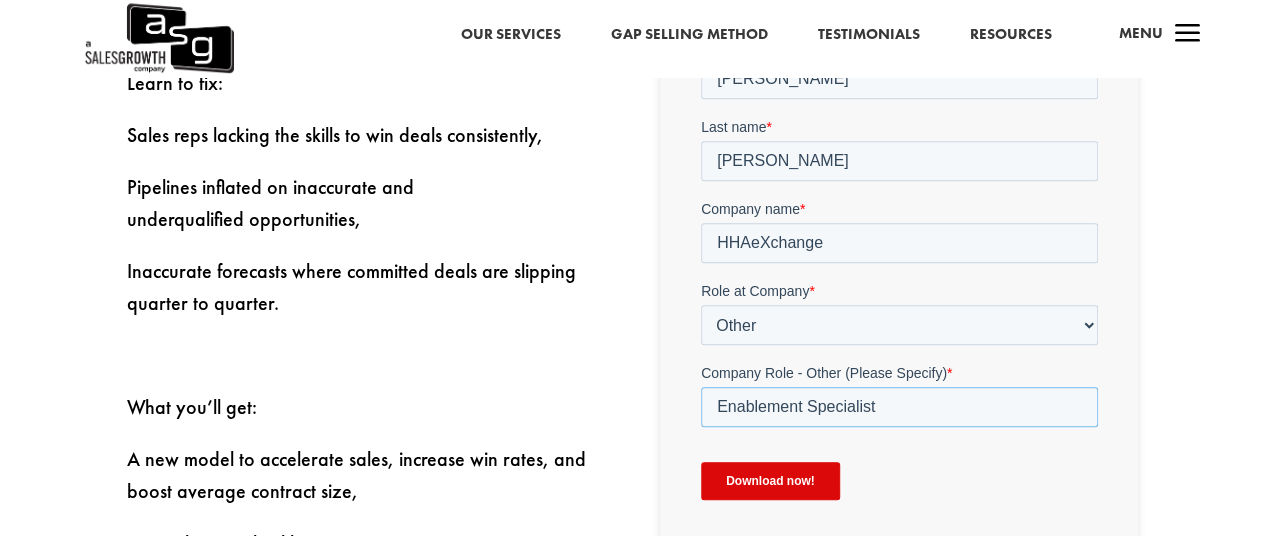 type on "Enablement Specialist" 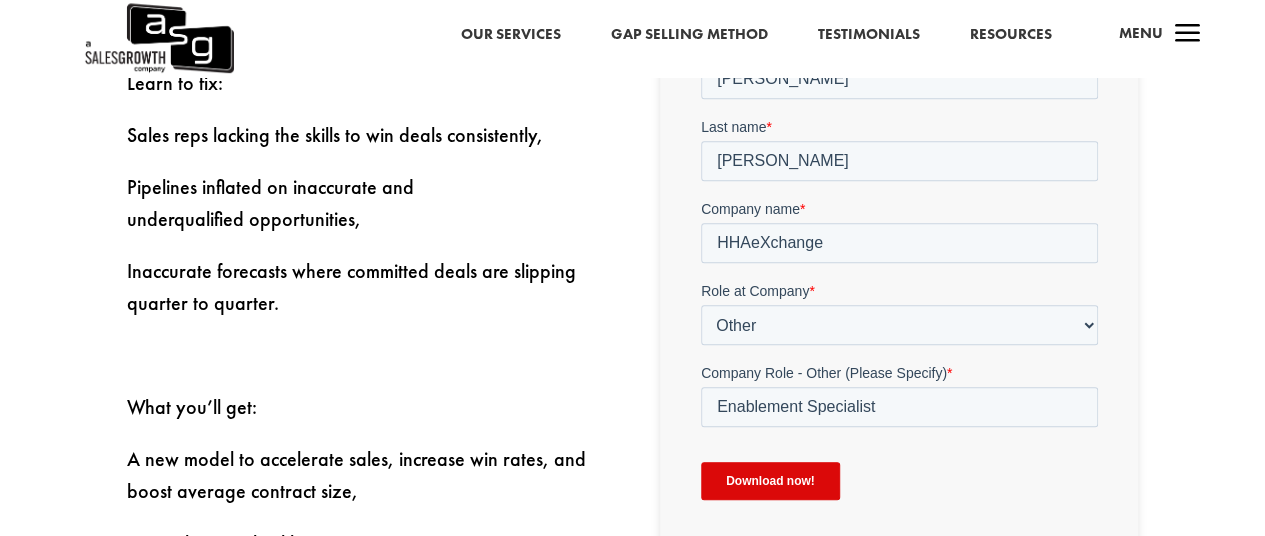 click on "Download now!" at bounding box center [769, 481] 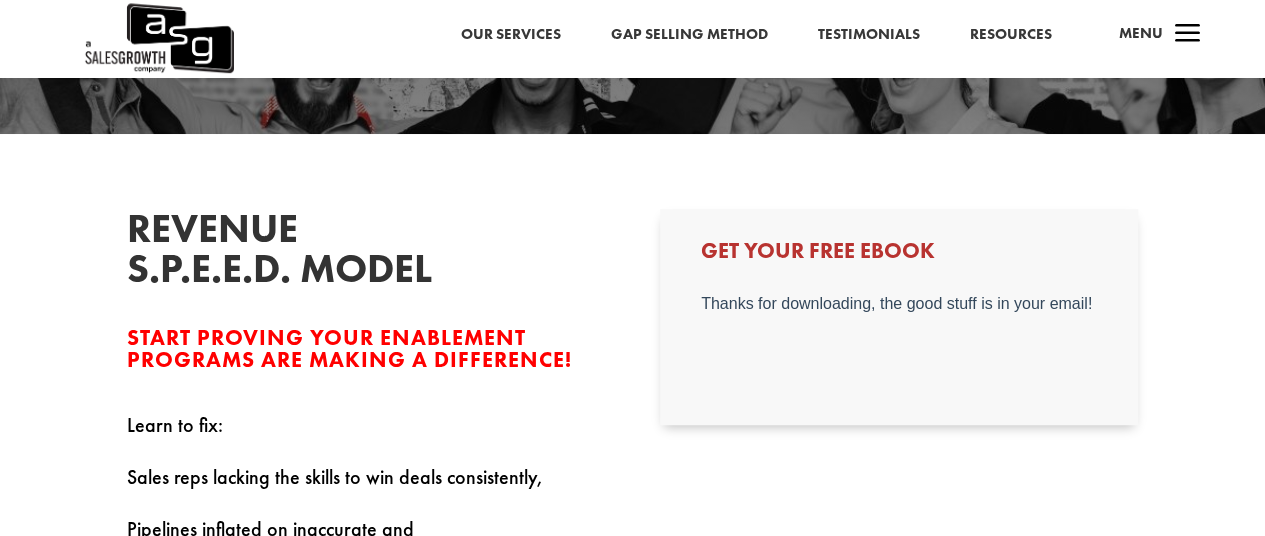scroll, scrollTop: 417, scrollLeft: 0, axis: vertical 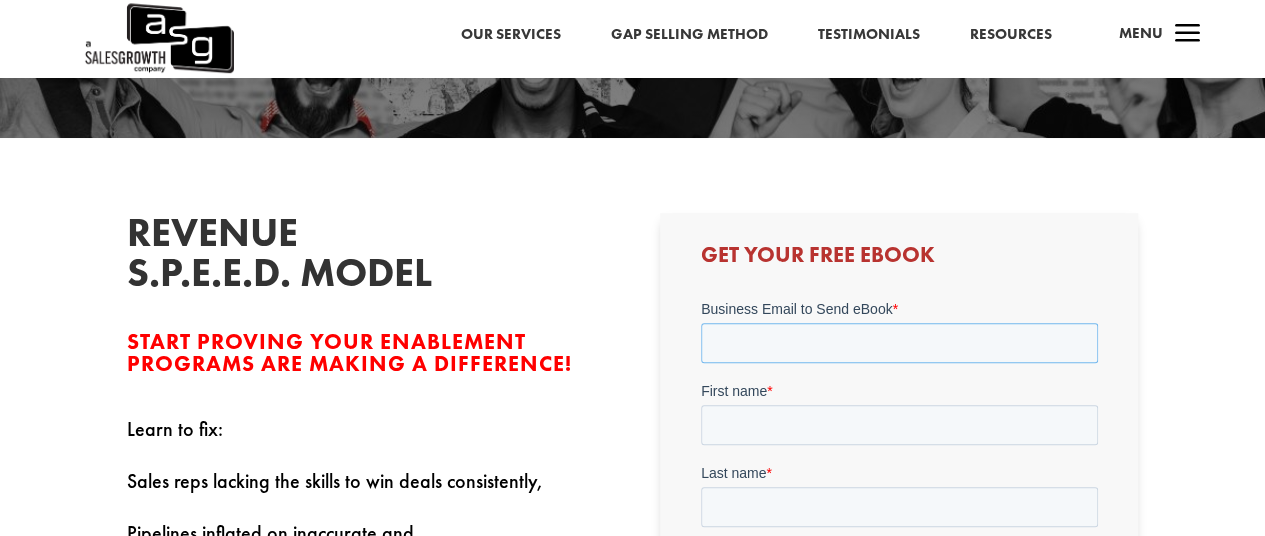 click on "Business Email to Send eBook *" at bounding box center [898, 342] 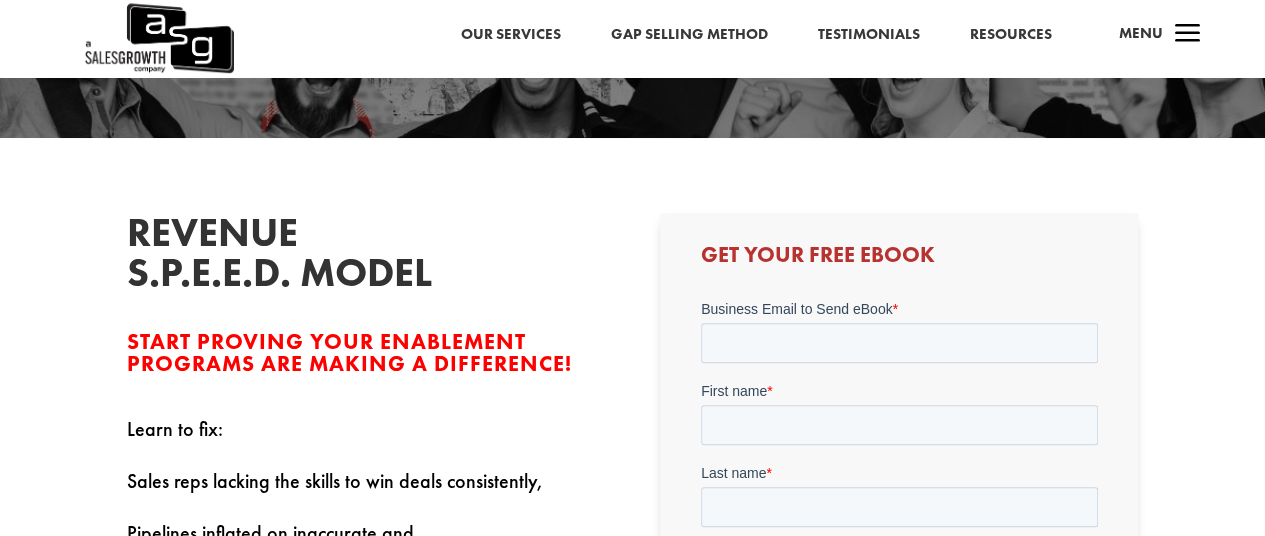click on "Revenue S.P.E.E.D. Model
Start proving your enablement programs are making a difference!
Learn to fix:
Sales reps lacking the skills to win deals consistently,
Pipelines inflated on inaccurate and underqualified opportunities,
Inaccurate forecasts where committed deals are slipping quarter to quarter.
What you’ll get:
A new model to accelerate sales, increase win rates, and boost average contract size,
An evaluation checklist to assess your organizations performance and areas for growth,
Recommendations on how to build your sales enablement engine that proves you’re making a tangible impact." at bounding box center [366, 643] 